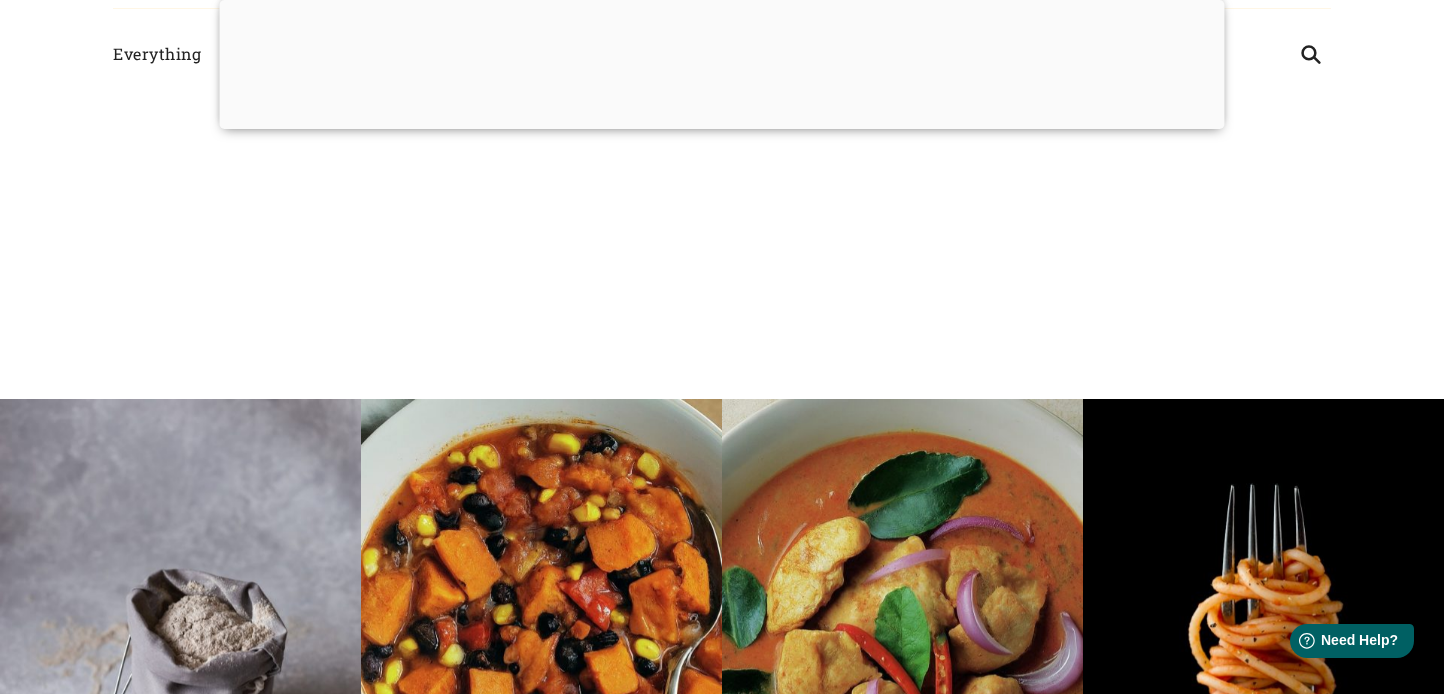 scroll, scrollTop: 0, scrollLeft: 0, axis: both 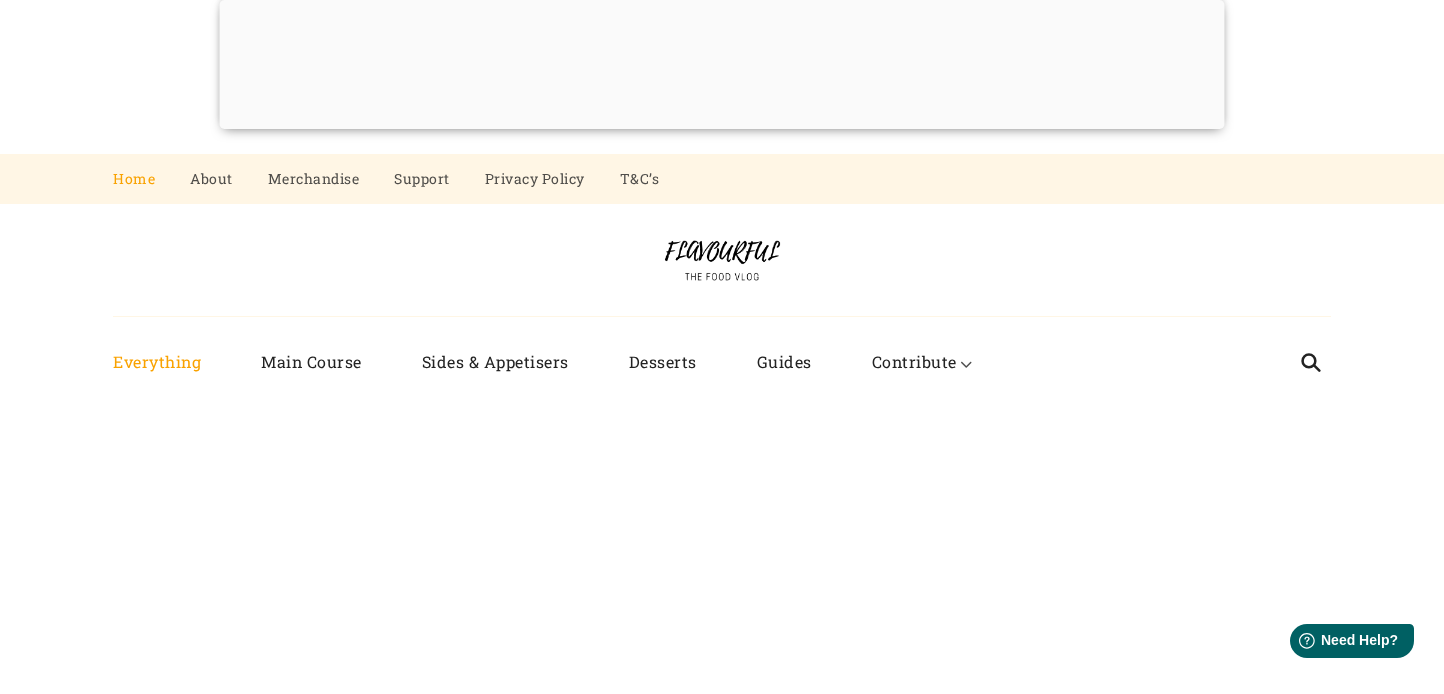 click on "Everything" at bounding box center [172, 362] 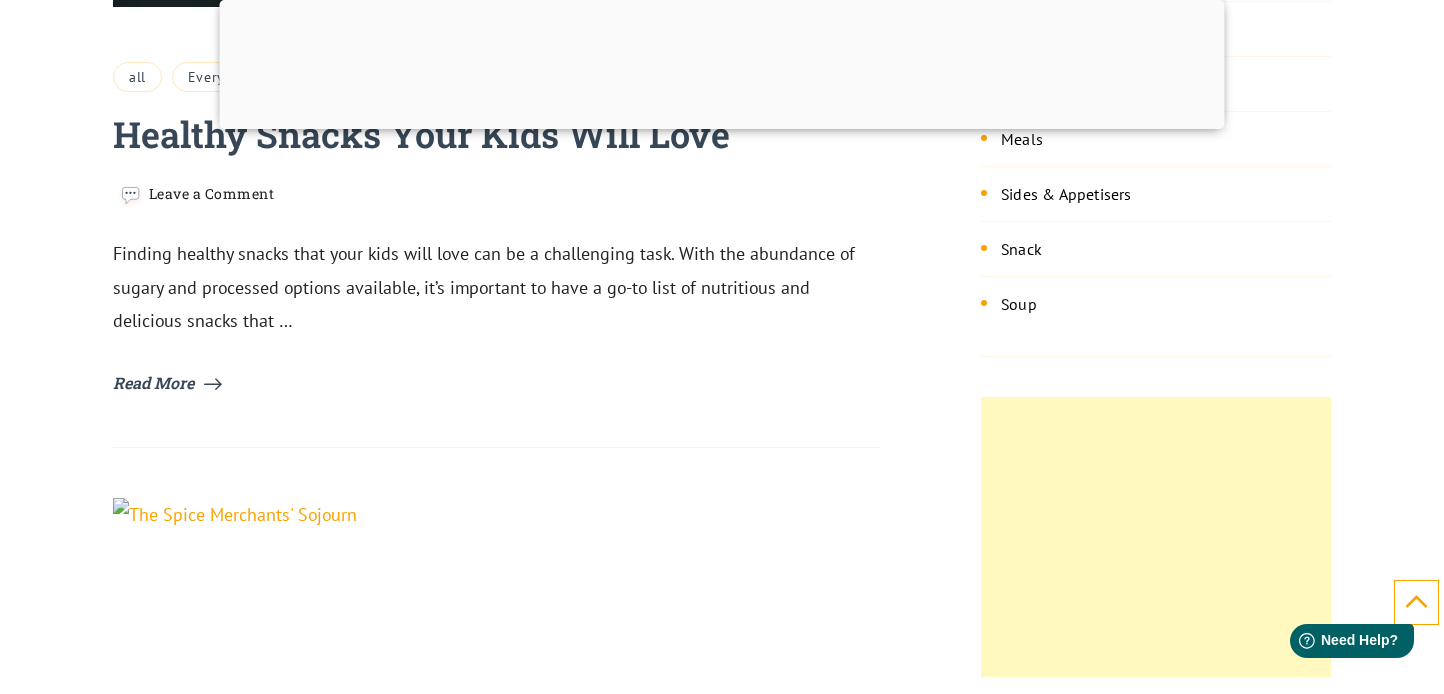 scroll, scrollTop: 2064, scrollLeft: 0, axis: vertical 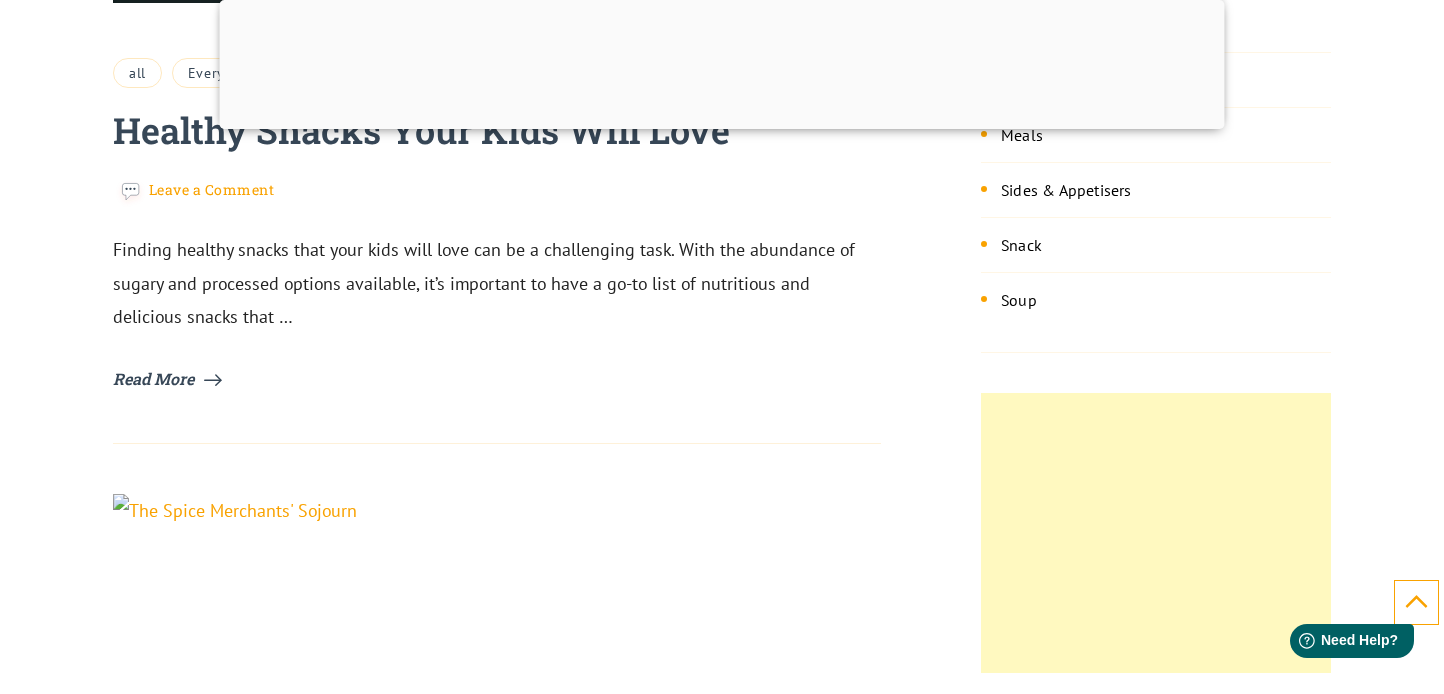 click on "Leave a Comment  on Healthy Snacks Your Kids Will Love" at bounding box center (212, 189) 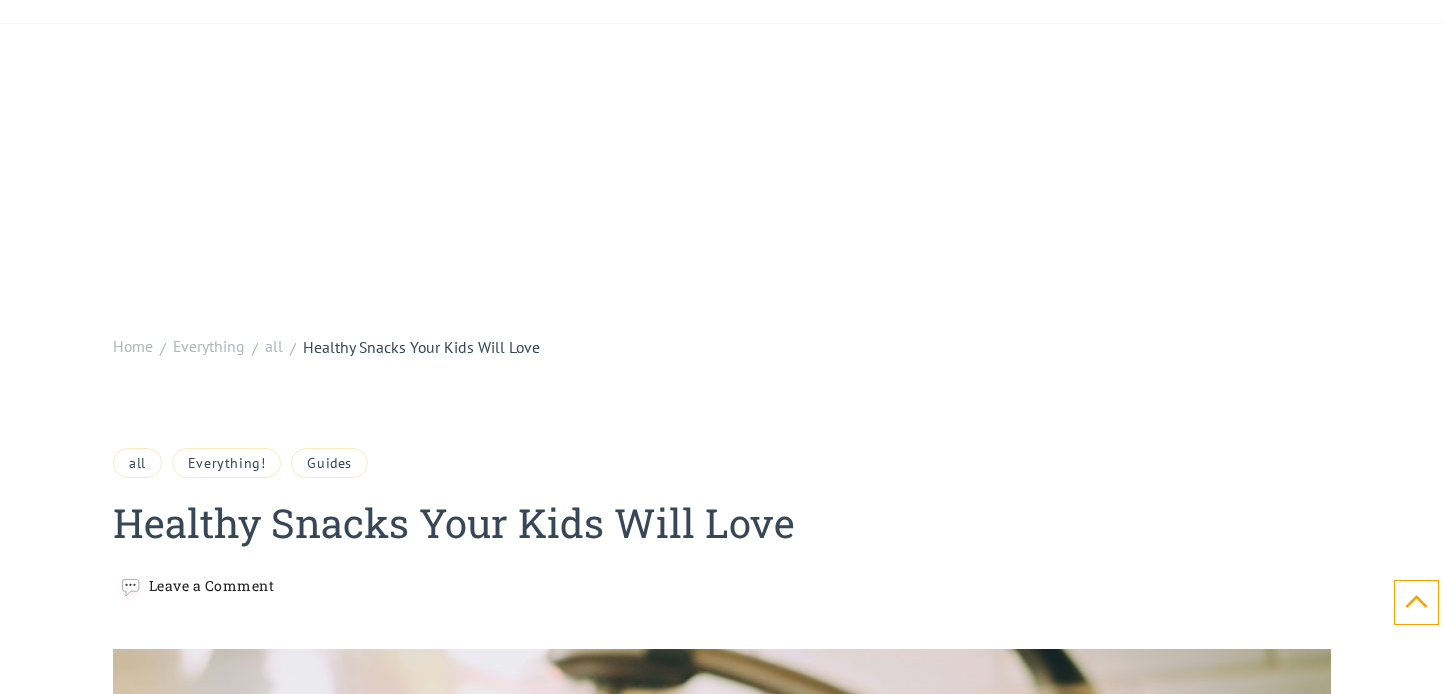 scroll, scrollTop: 0, scrollLeft: 0, axis: both 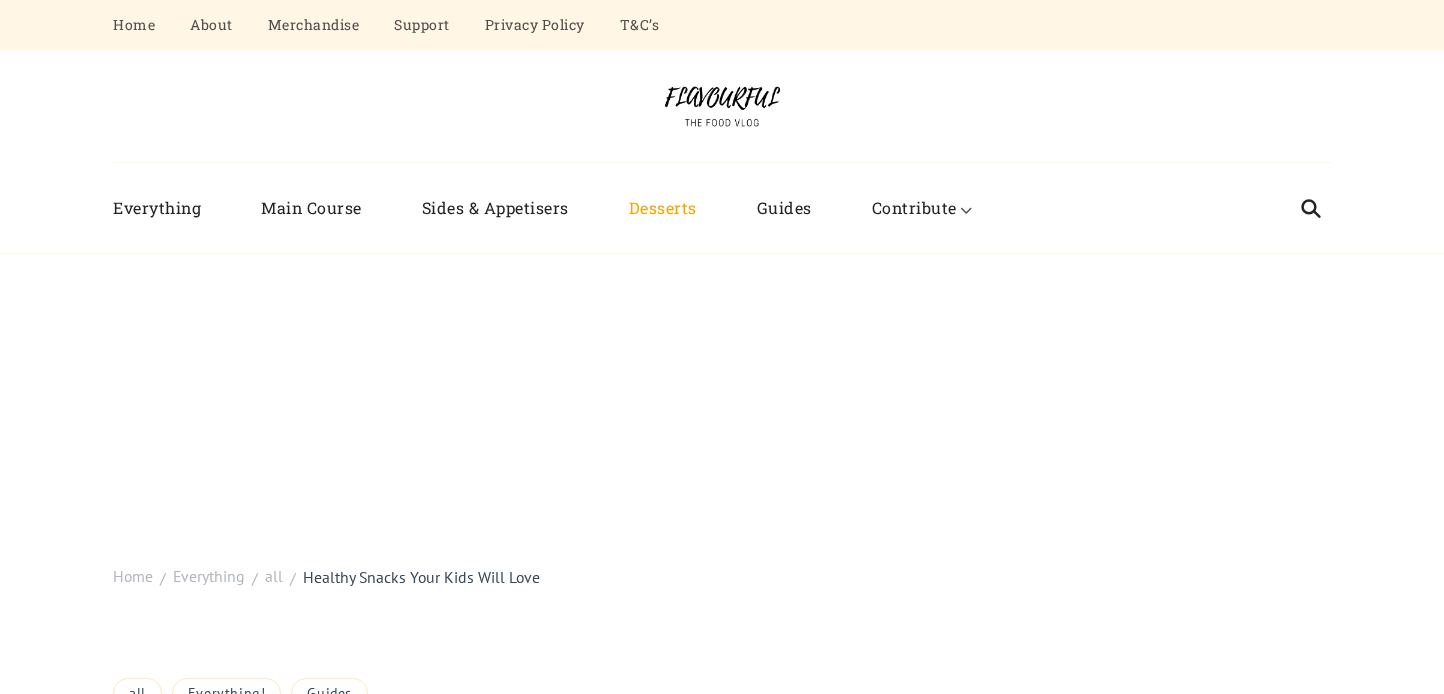 click on "Desserts" at bounding box center (663, 208) 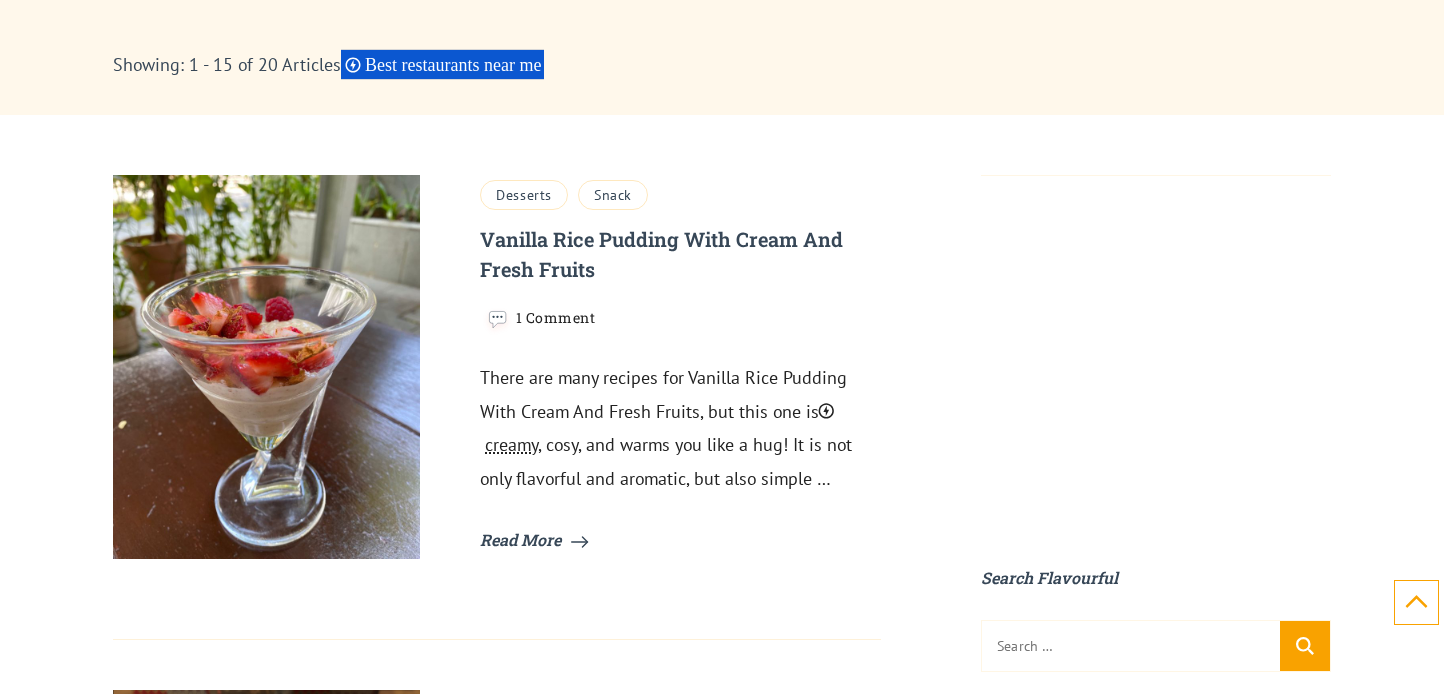 scroll, scrollTop: 804, scrollLeft: 0, axis: vertical 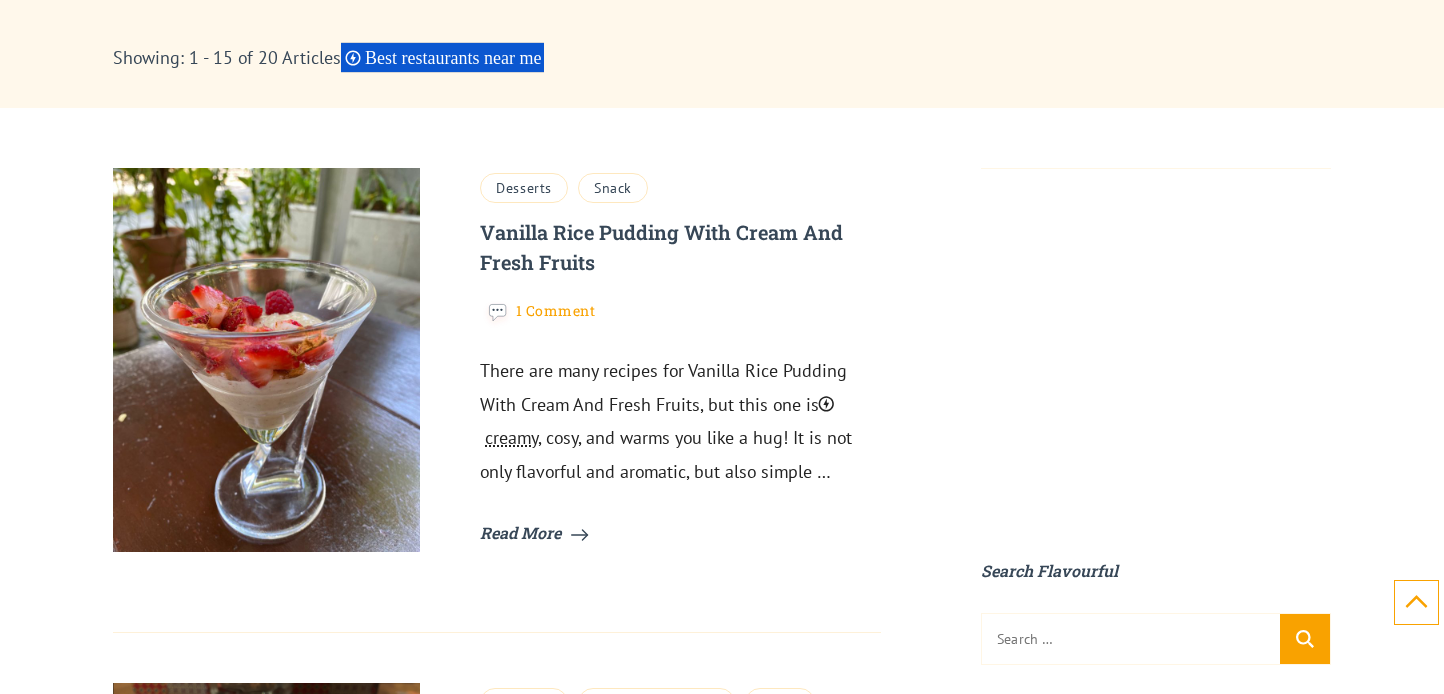 click on "1 Comment  on Vanilla Rice Pudding With Cream And Fresh Fruits" at bounding box center [556, 310] 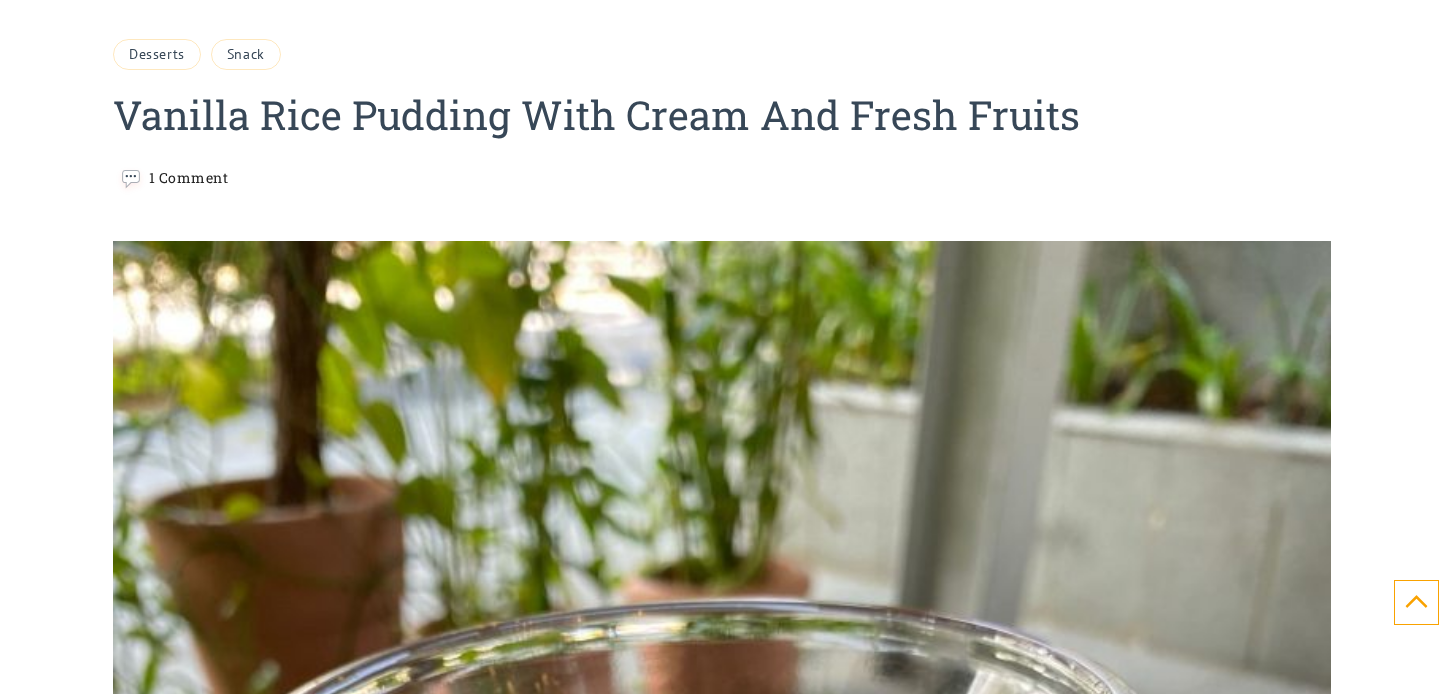 scroll, scrollTop: 0, scrollLeft: 0, axis: both 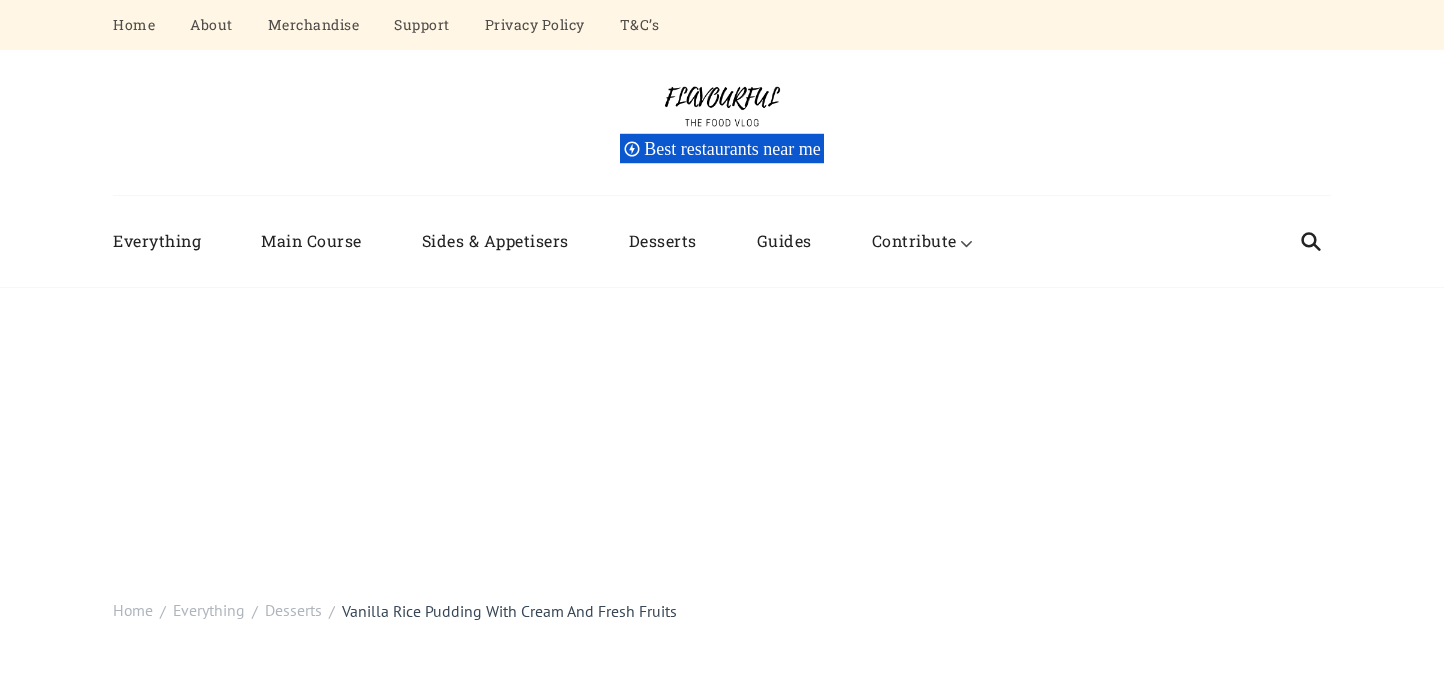 click at bounding box center (722, 106) 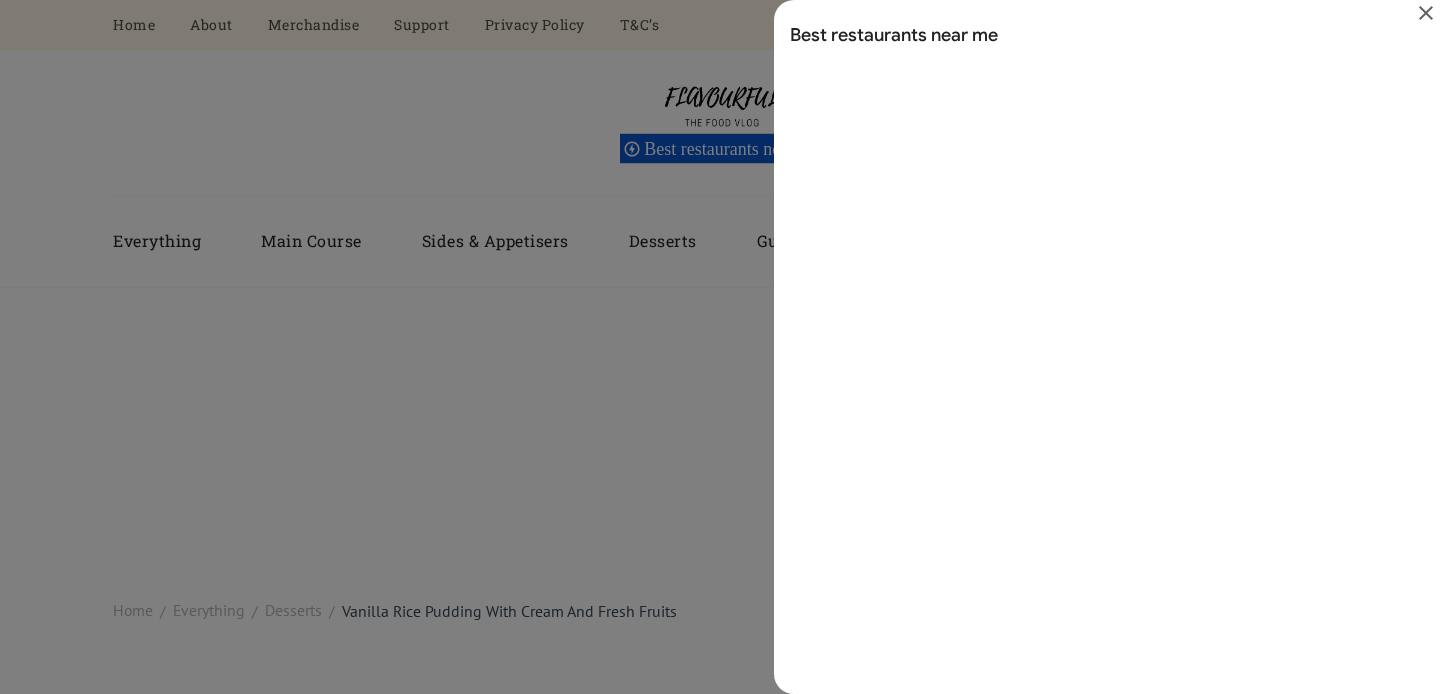 scroll, scrollTop: 0, scrollLeft: 0, axis: both 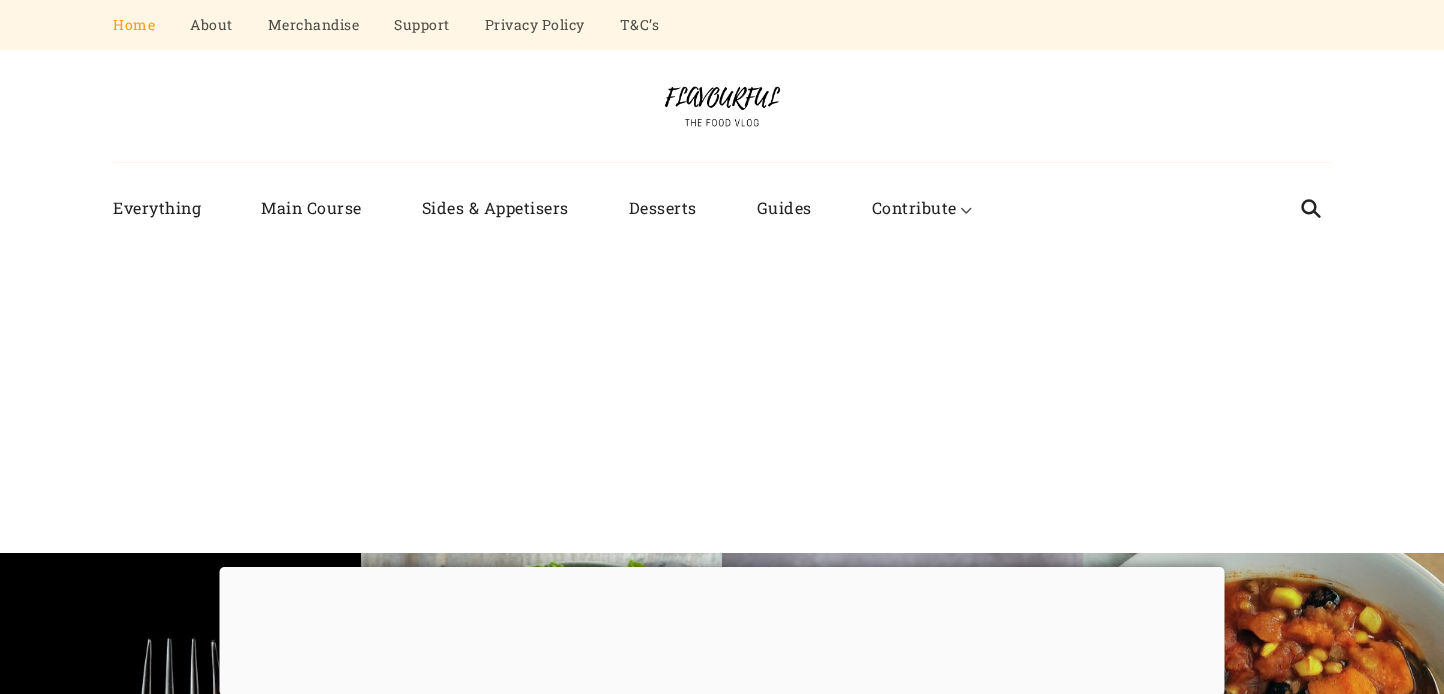 click at bounding box center (722, 106) 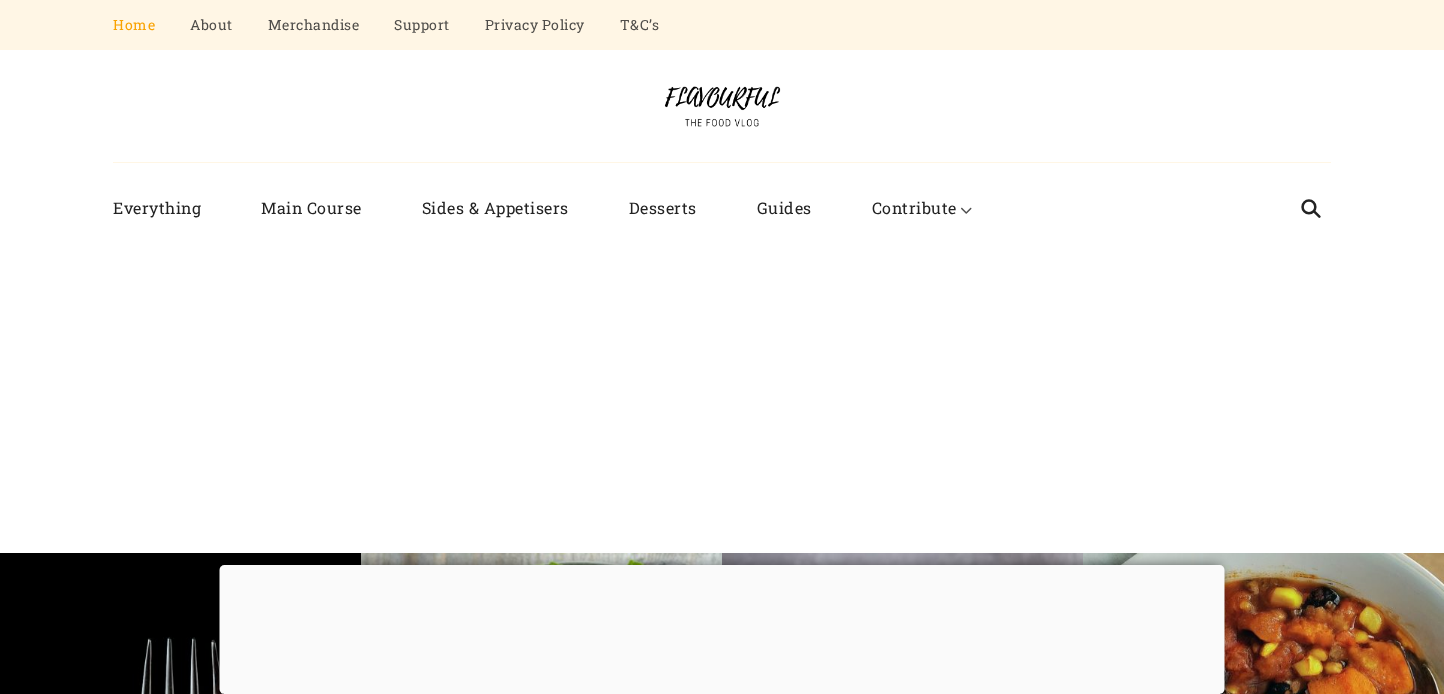 scroll, scrollTop: 178, scrollLeft: 0, axis: vertical 